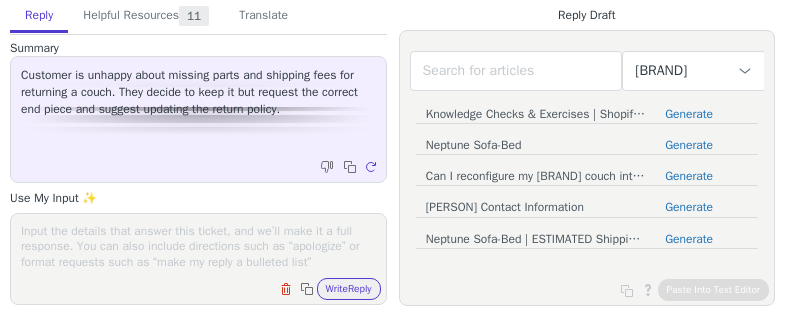 scroll, scrollTop: 0, scrollLeft: 0, axis: both 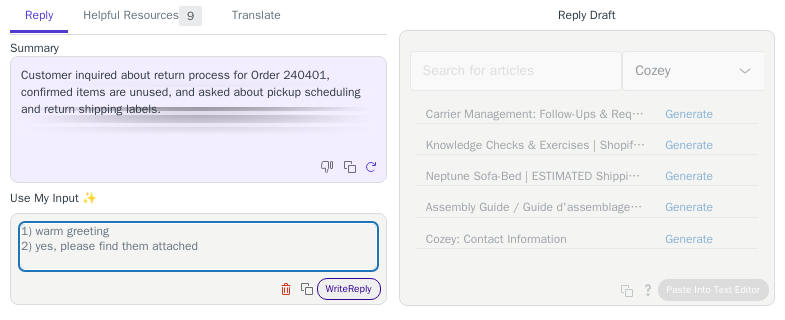 type on "1) warm greeting
2) yes, please find them attached" 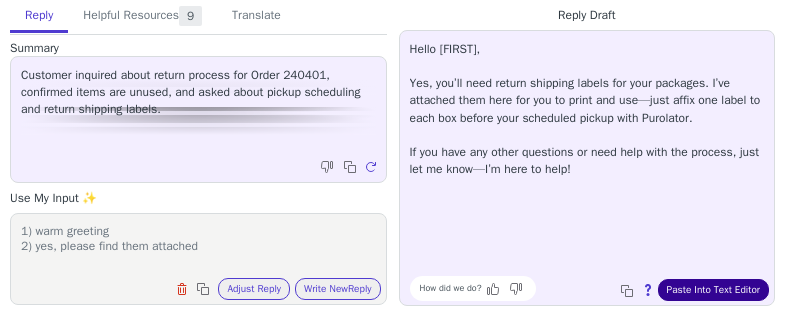 click on "Paste Into Text Editor" at bounding box center [713, 290] 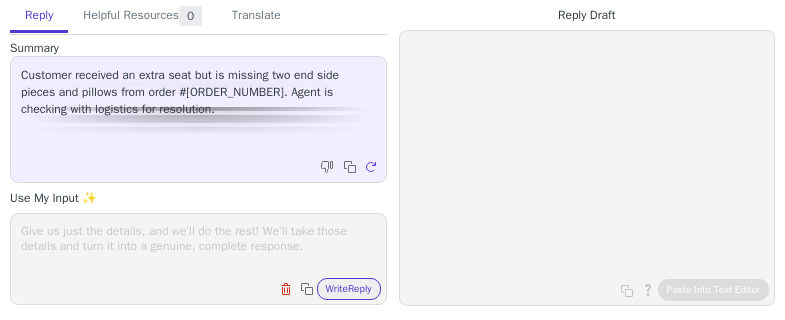 scroll, scrollTop: 0, scrollLeft: 0, axis: both 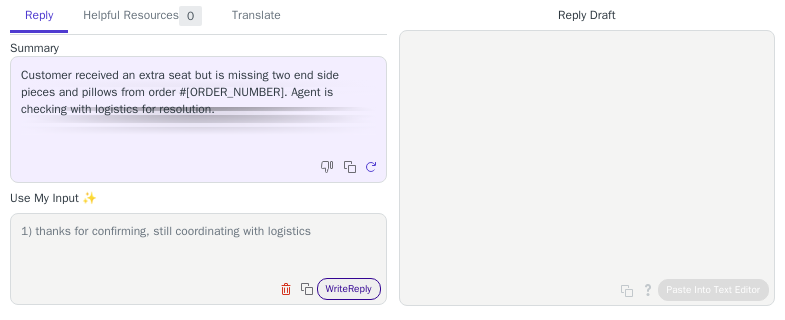 type on "1) thanks for confirming, still coordinating with logistics" 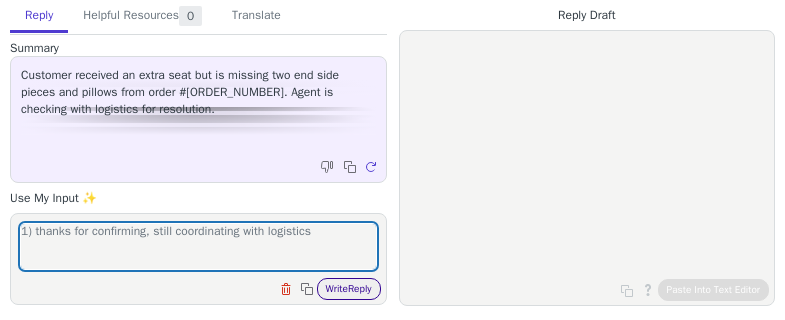 click on "Write  Reply" at bounding box center [349, 289] 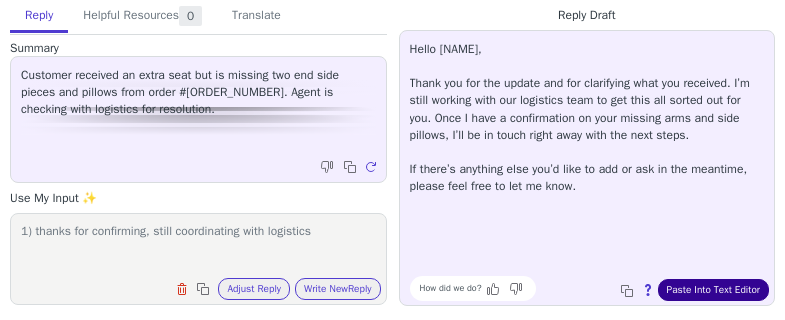 click on "Paste Into Text Editor" at bounding box center [713, 290] 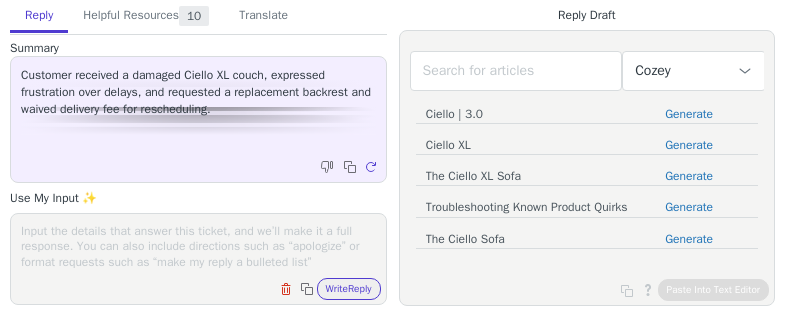 scroll, scrollTop: 0, scrollLeft: 0, axis: both 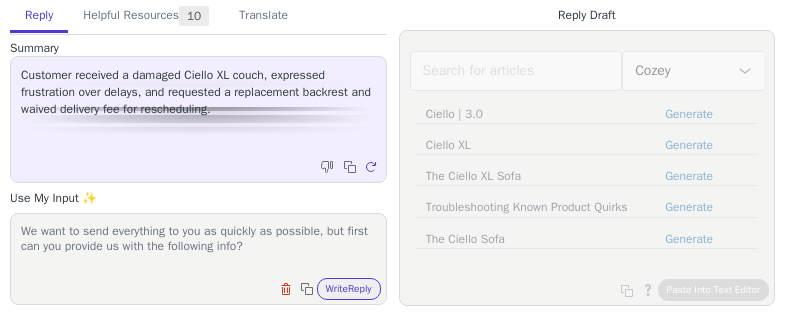 paste on "Purchase Order (PO) Number, found on the side of the box, just below the product name or color.Is there a round sticker next to the box number? If there is a sticker of this colour on the box, it would be greatly appreciated if you could provide a photo of this sticker.
Once we have these details, we’ll move quickly to resolve this for you. If you have any questions, we’re happy to help." 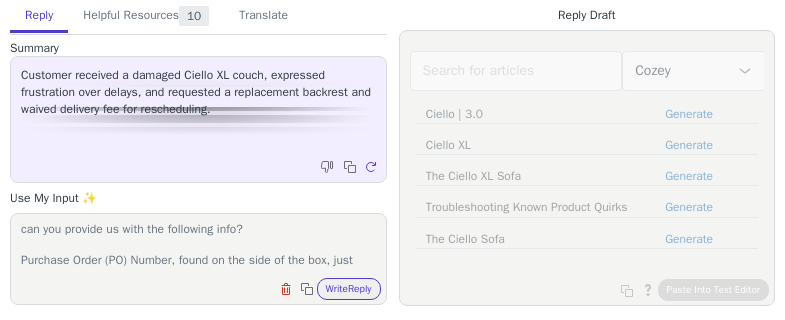 scroll, scrollTop: 125, scrollLeft: 0, axis: vertical 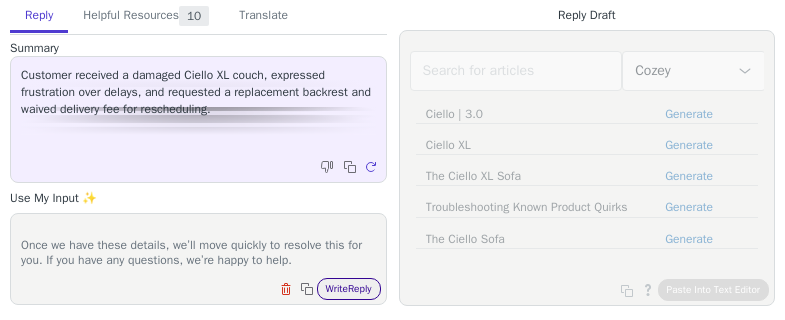 type on "We want to send everything to you as quickly as possible, but first can you provide us with the following info?
Purchase Order (PO) Number, found on the side of the box, just below the product name or color.Is there a round sticker next to the box number? If there is a sticker of this colour on the box, it would be greatly appreciated if you could provide a photo of this sticker.
Once we have these details, we’ll move quickly to resolve this for you. If you have any questions, we’re happy to help." 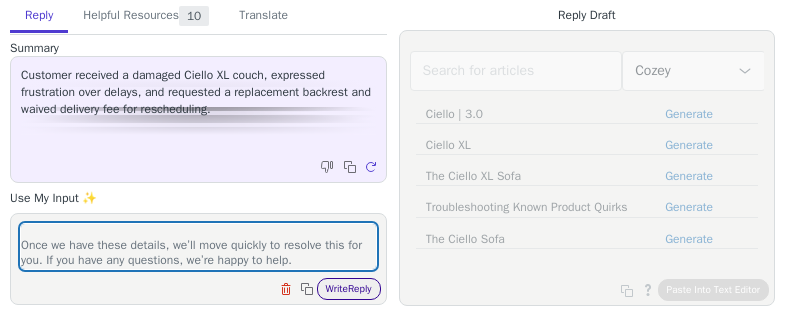 click on "Write  Reply" at bounding box center (349, 289) 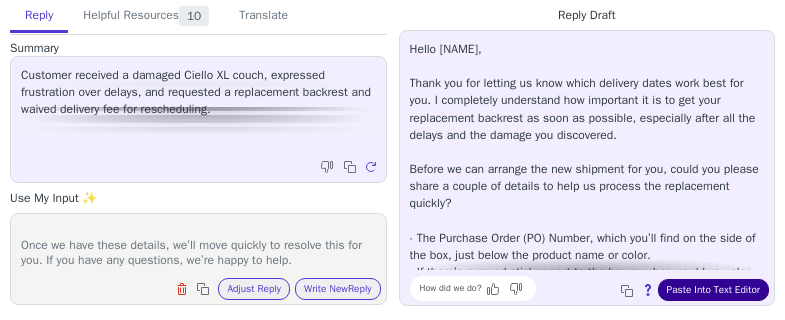 click on "Paste Into Text Editor" at bounding box center (713, 290) 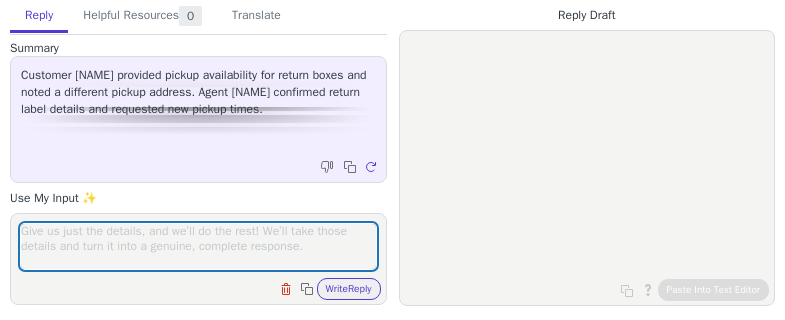 scroll, scrollTop: 0, scrollLeft: 0, axis: both 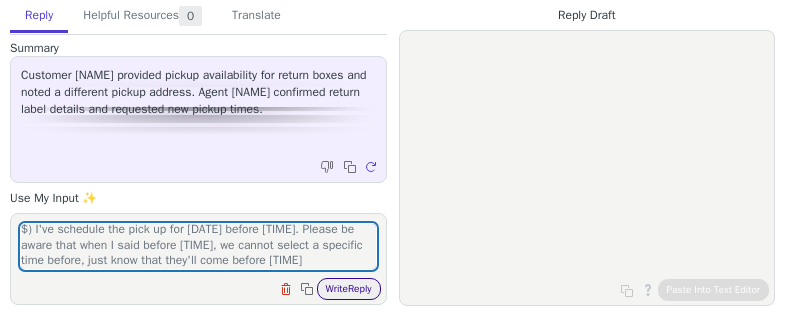 click on "Write  Reply" at bounding box center (349, 289) 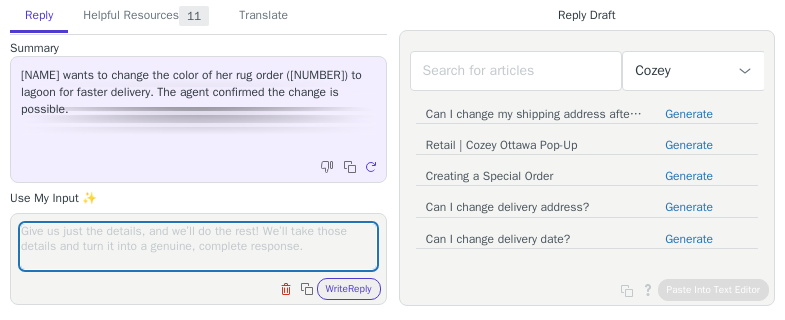 scroll, scrollTop: 0, scrollLeft: 0, axis: both 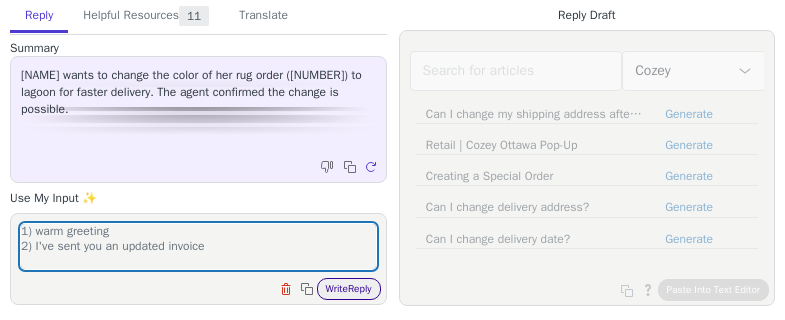 type on "1) warm greeting
2) I've sent you an updated invoice" 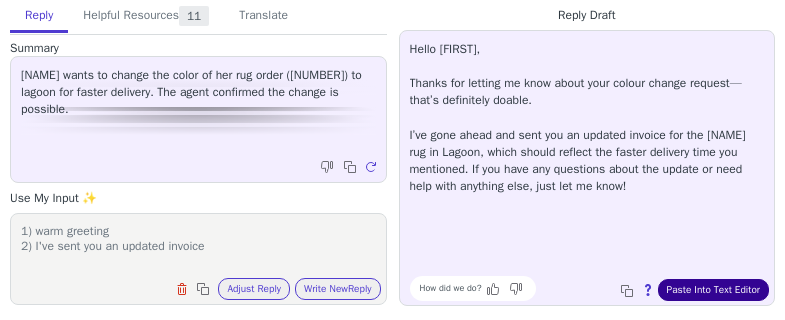 click on "Paste Into Text Editor" at bounding box center (713, 290) 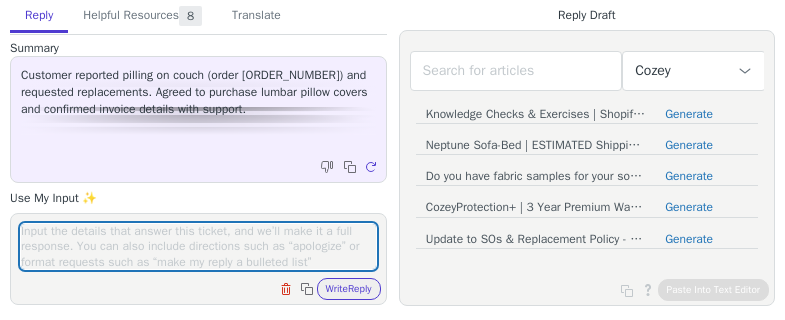 click at bounding box center [198, 246] 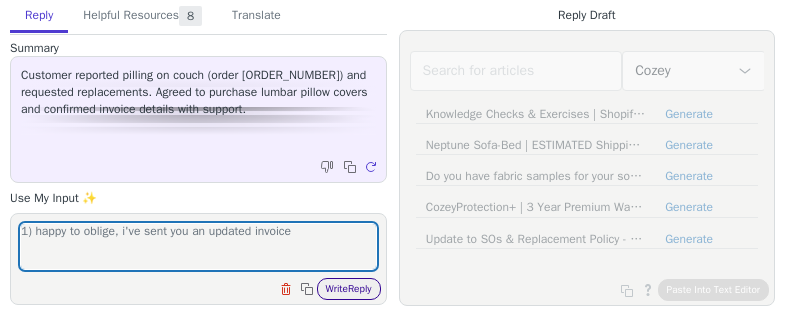 click on "Write  Reply" at bounding box center [349, 289] 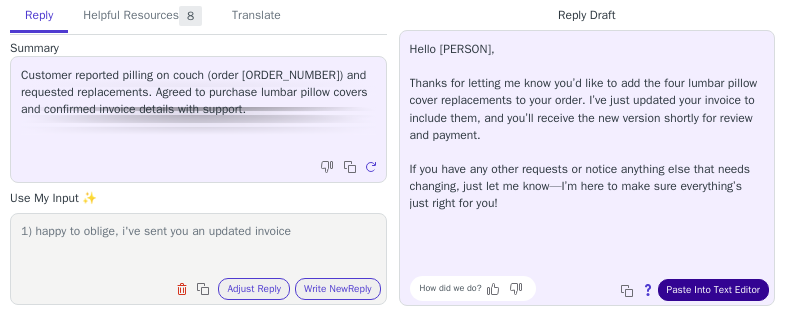 click on "Paste Into Text Editor" at bounding box center (713, 290) 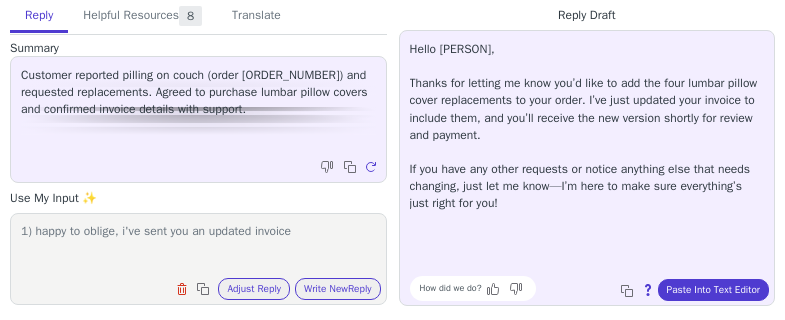 drag, startPoint x: 311, startPoint y: 230, endPoint x: 36, endPoint y: 233, distance: 275.01636 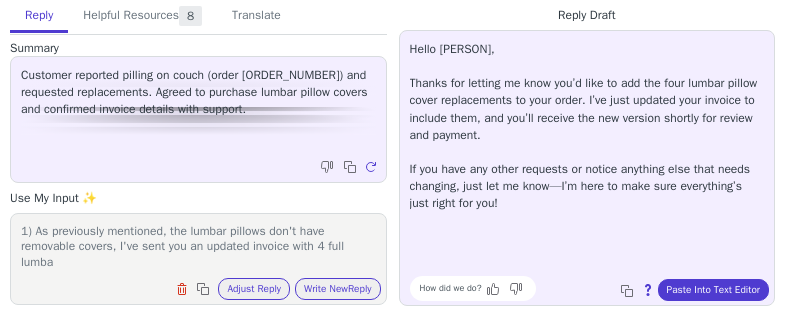 scroll, scrollTop: 1, scrollLeft: 0, axis: vertical 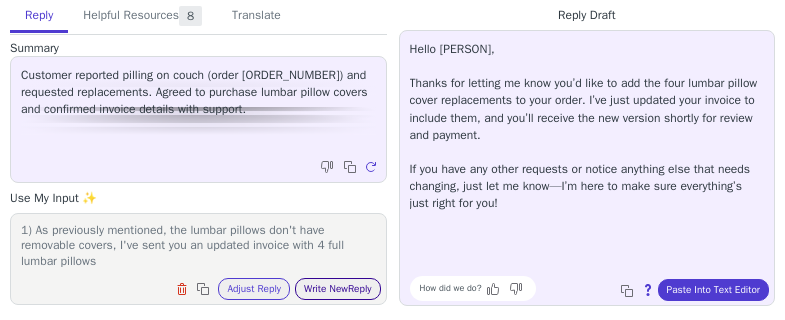 type on "1) As previously mentioned, the lumbar pillows don't have removable covers, I've sent you an updated invoice with 4 full lumbar pillows" 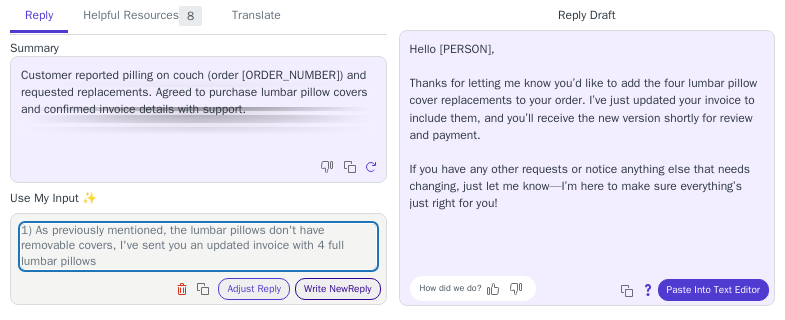 click on "Write New  Reply" at bounding box center (338, 289) 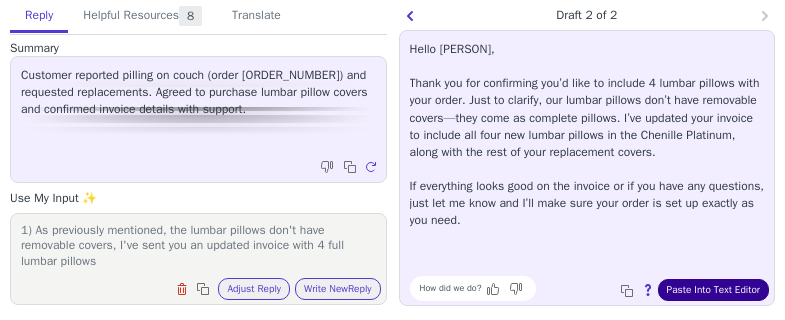 click on "Paste Into Text Editor" at bounding box center (713, 290) 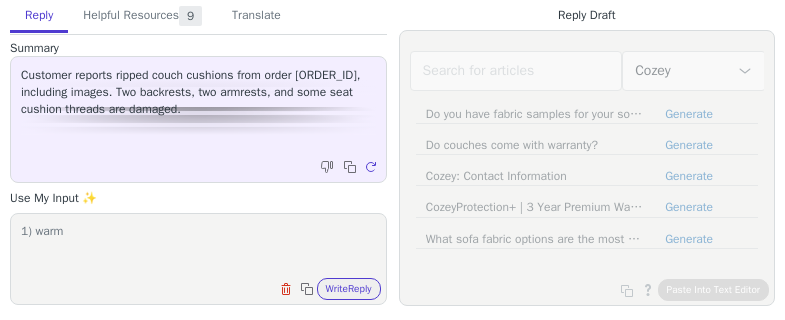 click on "1) warm Clear field Copy to clipboard Write  Reply" at bounding box center (198, 259) 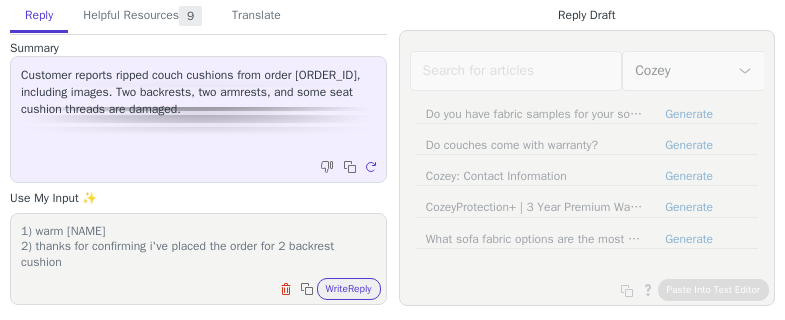 scroll, scrollTop: 1, scrollLeft: 0, axis: vertical 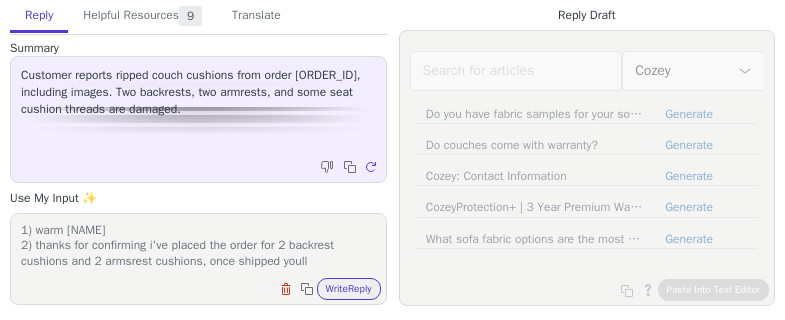 paste on "'" 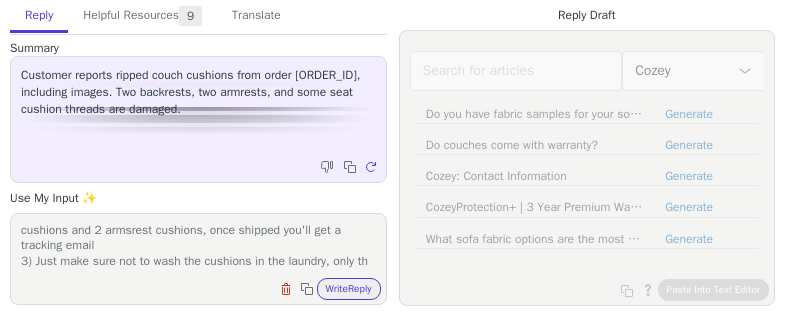 scroll, scrollTop: 48, scrollLeft: 0, axis: vertical 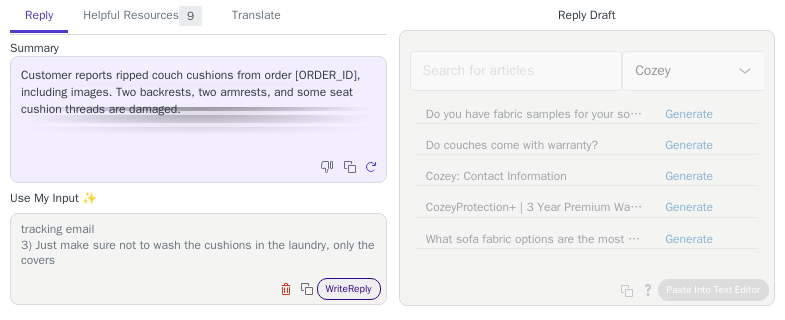 type on "1) warm GREETINGS
2) thanks for confirming i've placed the order for 2 backrest cushions and 2 armsrest cushions, once shipped you'll get a tracking email
3) Just make sure not to wash the cushions in the laundry, only the covers" 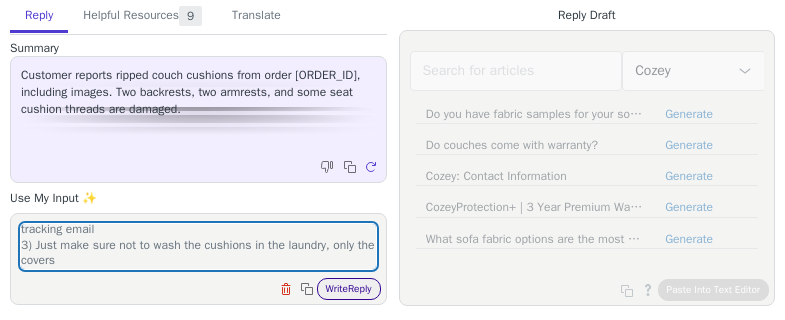 click on "Write  Reply" at bounding box center [349, 289] 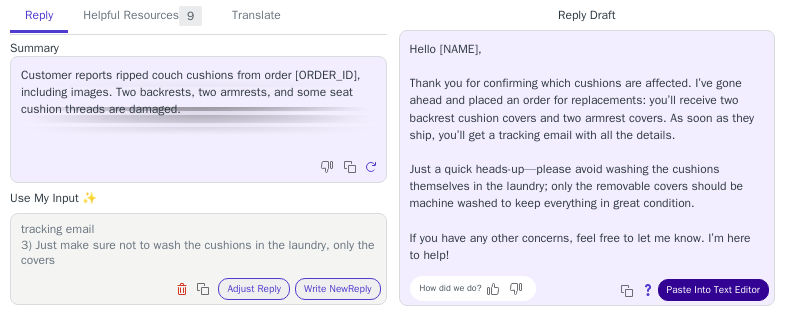 click on "Paste Into Text Editor" at bounding box center (713, 290) 